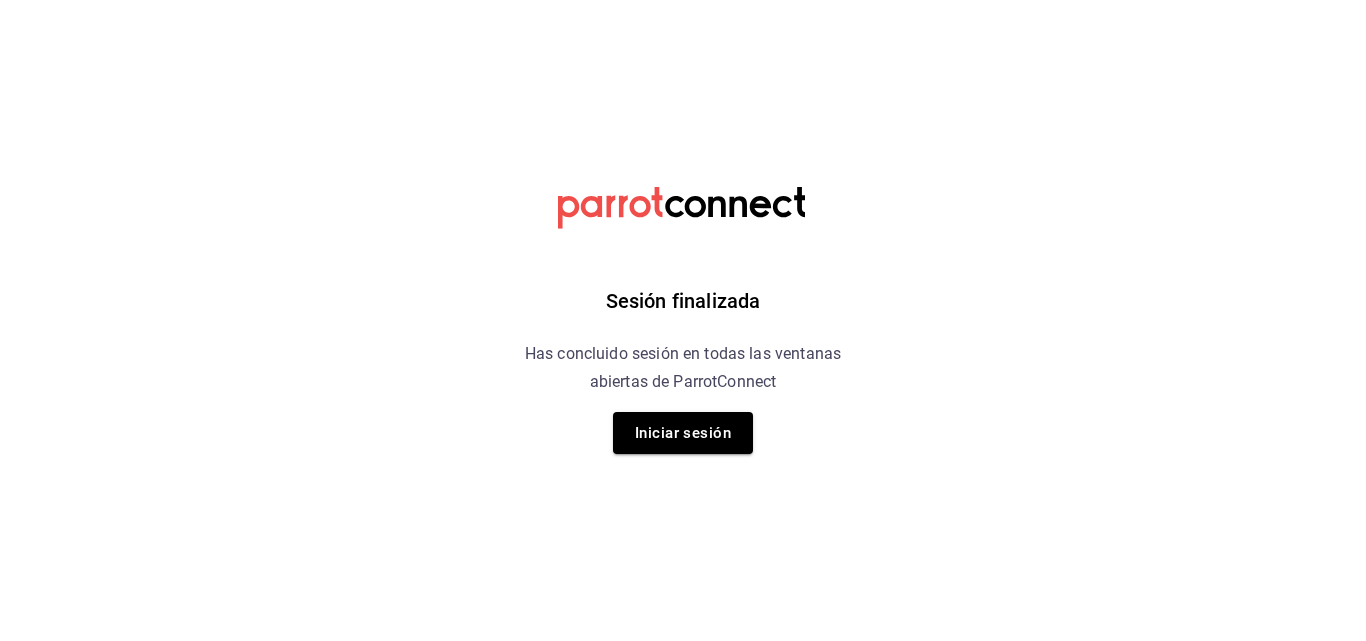 scroll, scrollTop: 0, scrollLeft: 0, axis: both 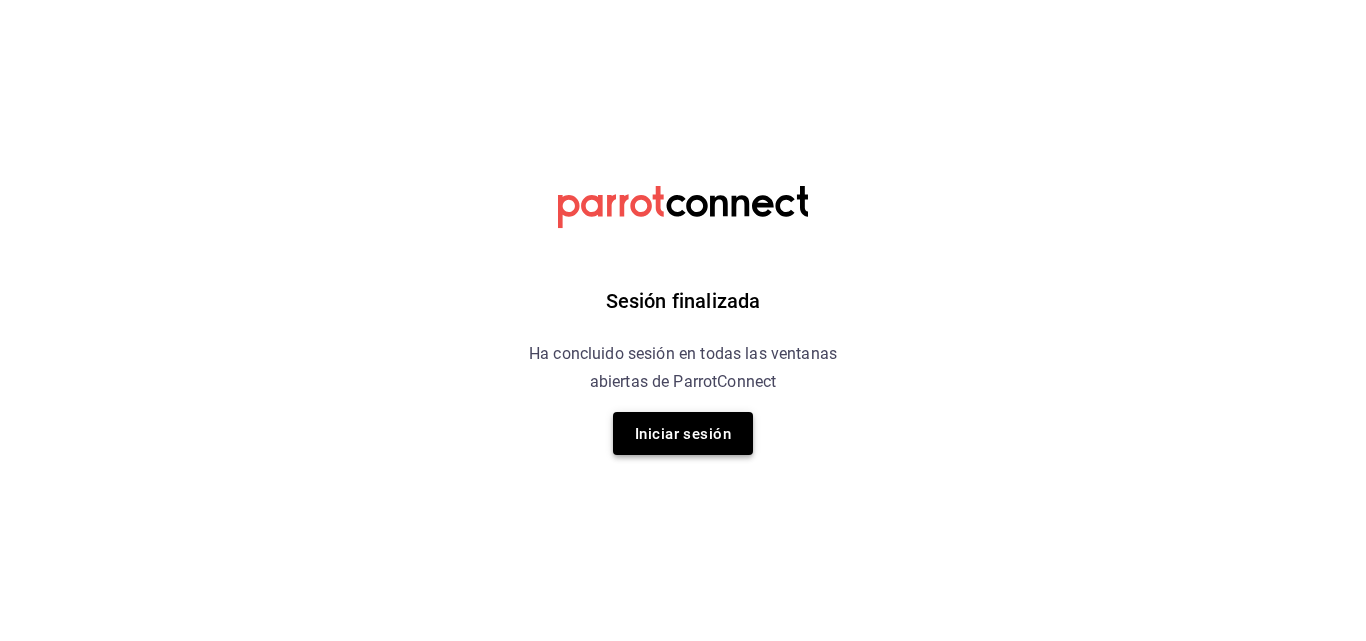 click on "Iniciar sesión" at bounding box center (683, 433) 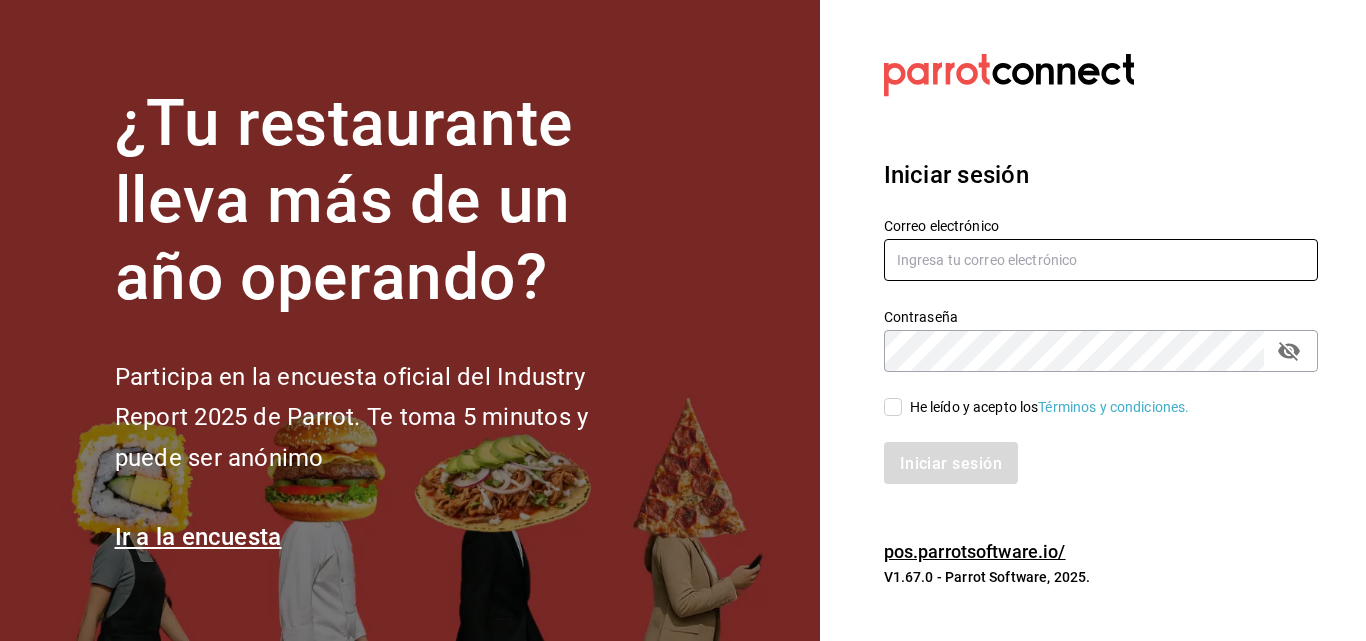 type on "[EMAIL]" 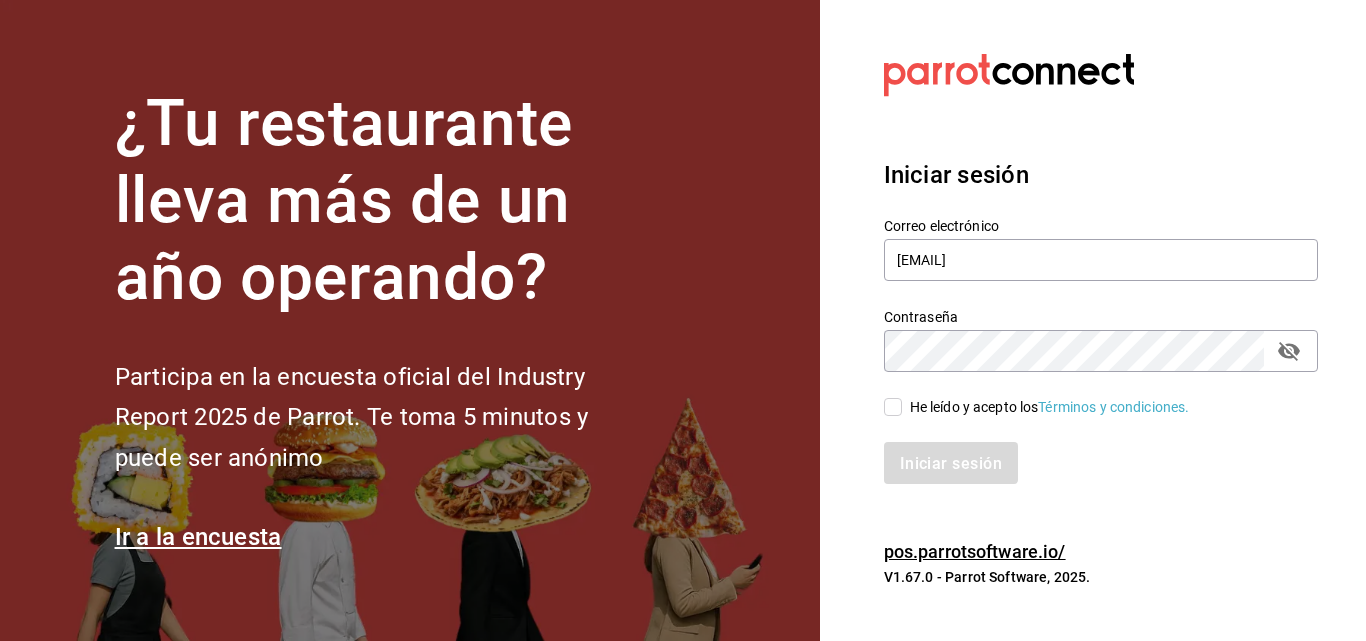 click on "Iniciar sesión" at bounding box center (1089, 451) 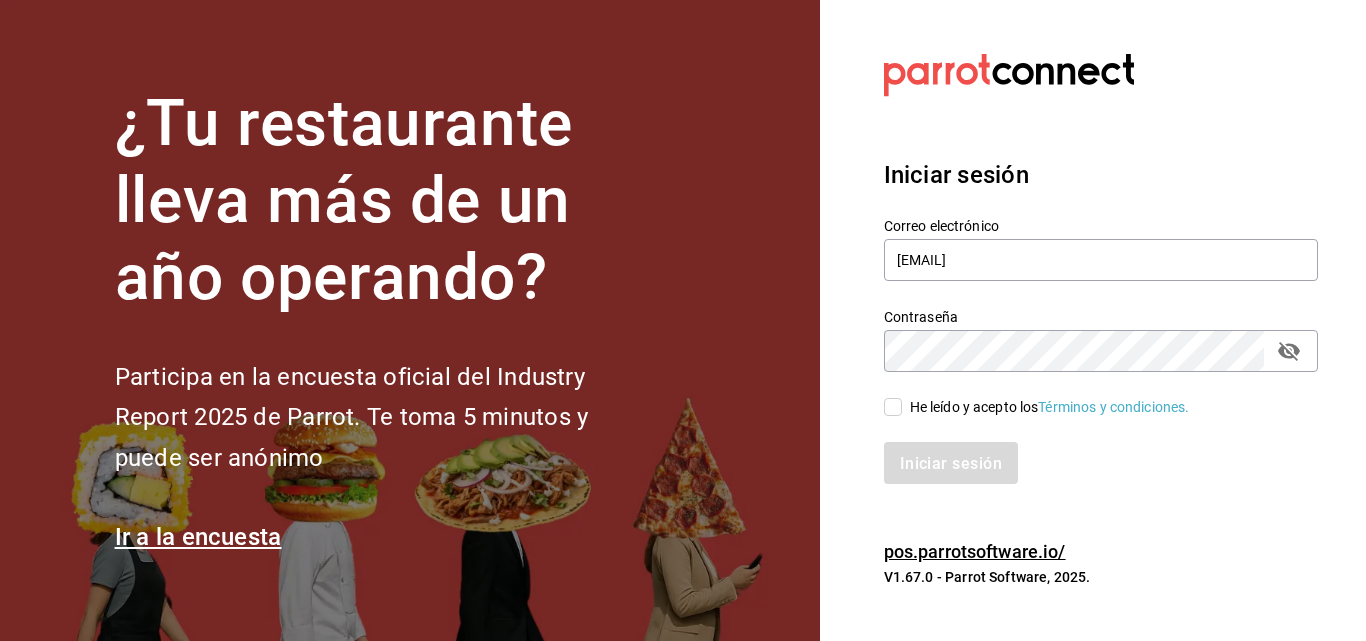 checkbox on "true" 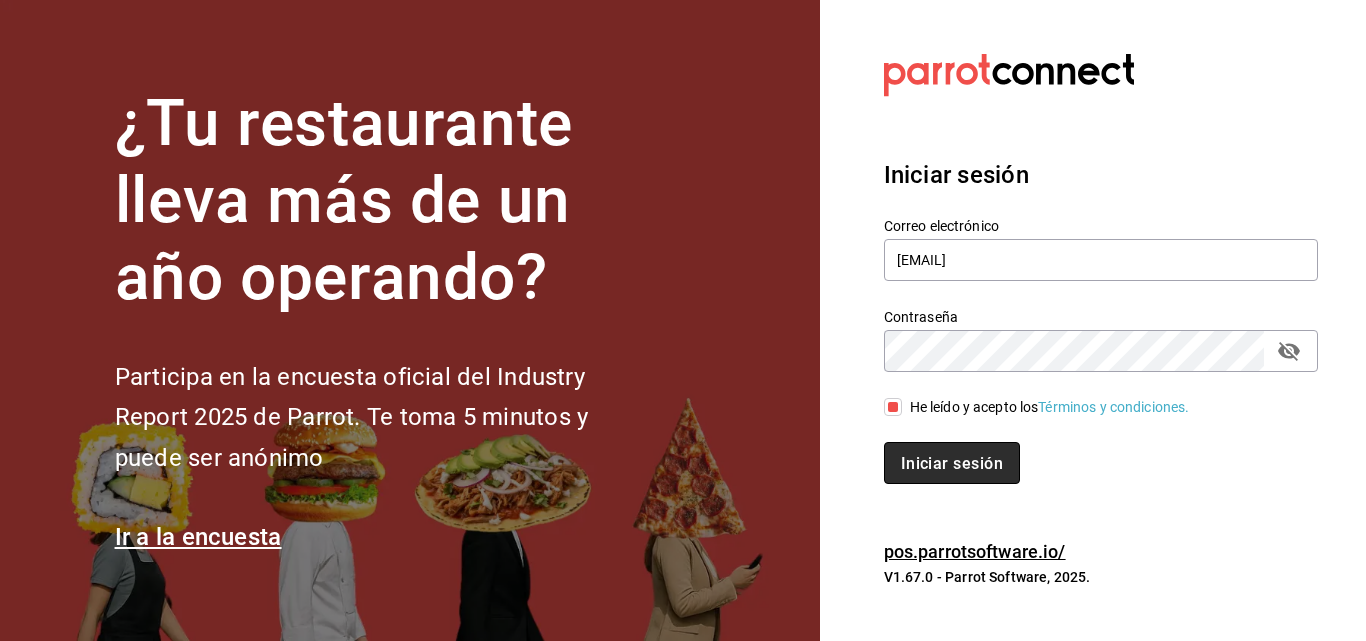click on "Iniciar sesión" at bounding box center (952, 462) 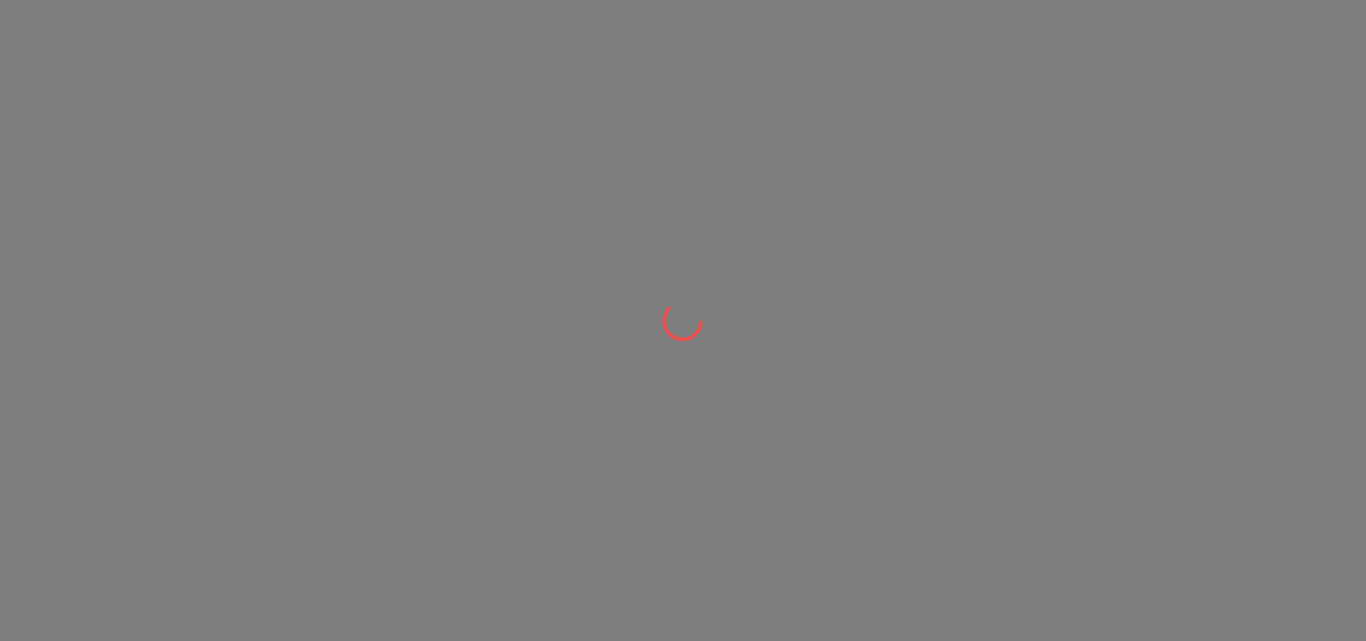 scroll, scrollTop: 0, scrollLeft: 0, axis: both 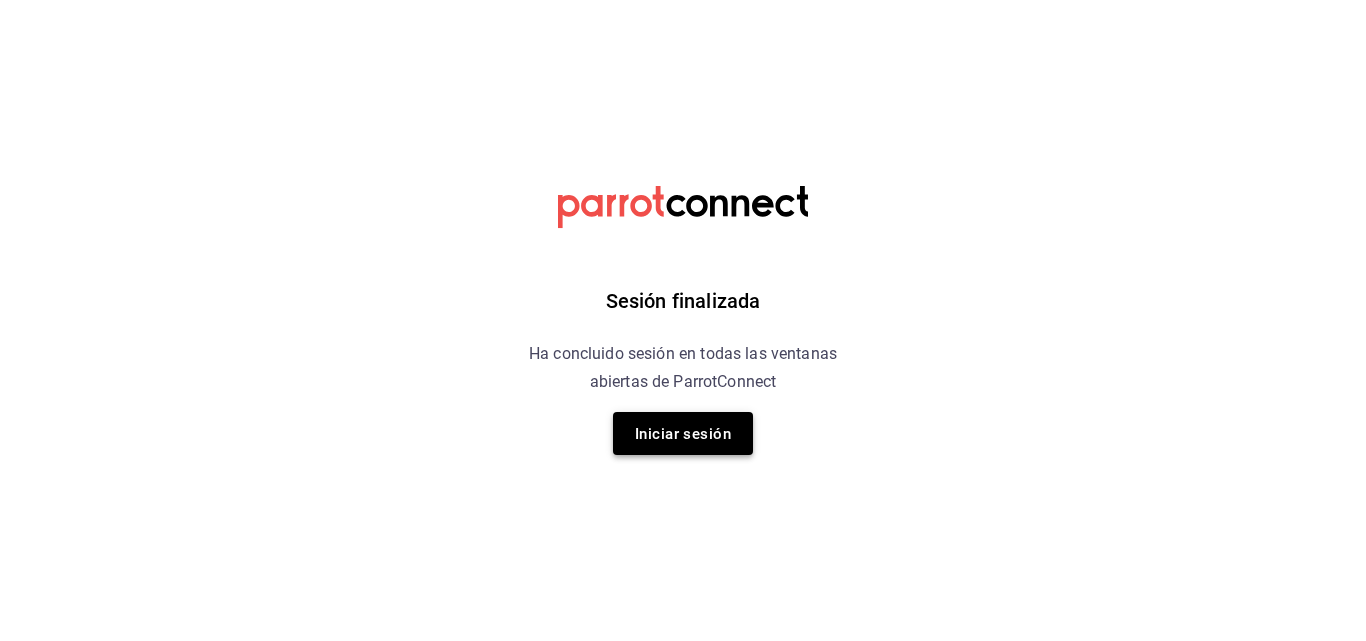 click on "Iniciar sesión" at bounding box center [683, 433] 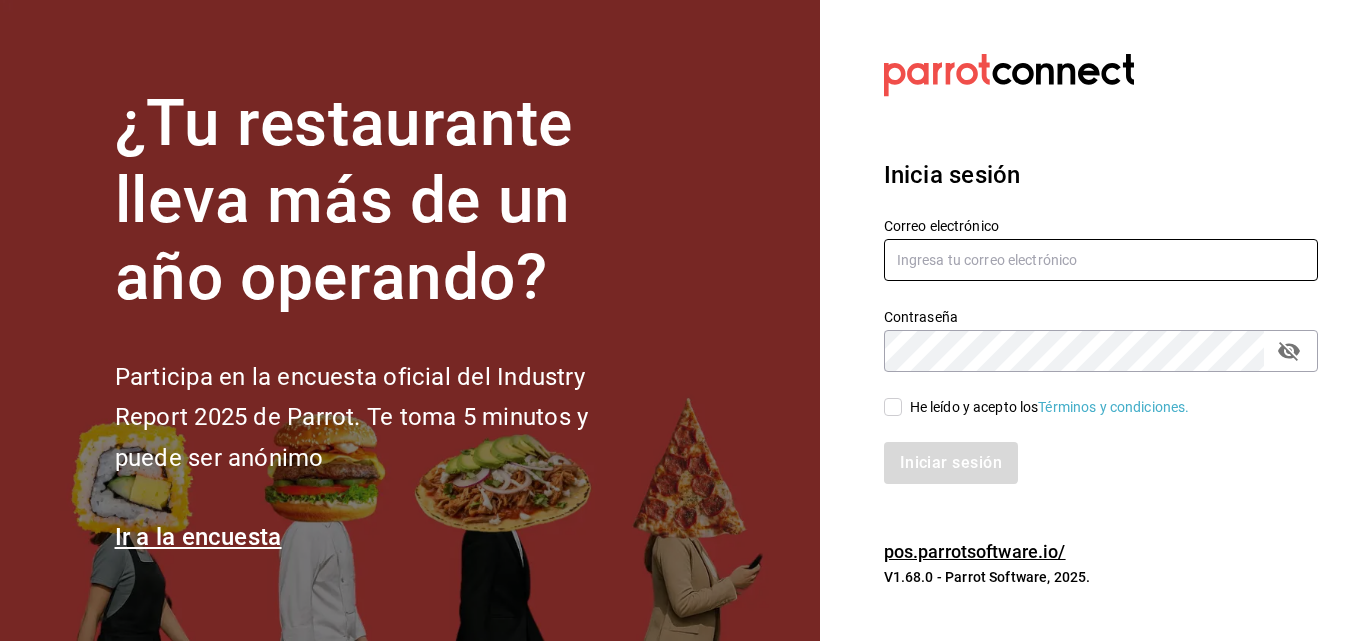 type on "[EMAIL]" 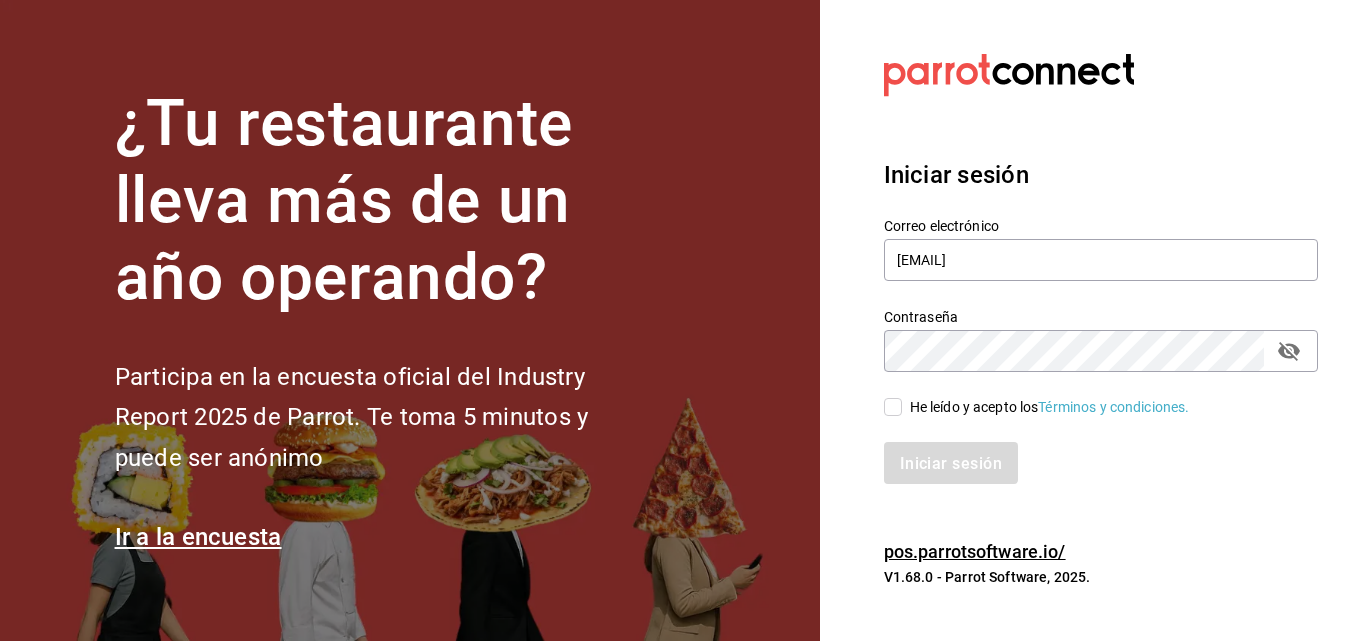 click on "He leído y acepto los  Términos y condiciones." at bounding box center [893, 407] 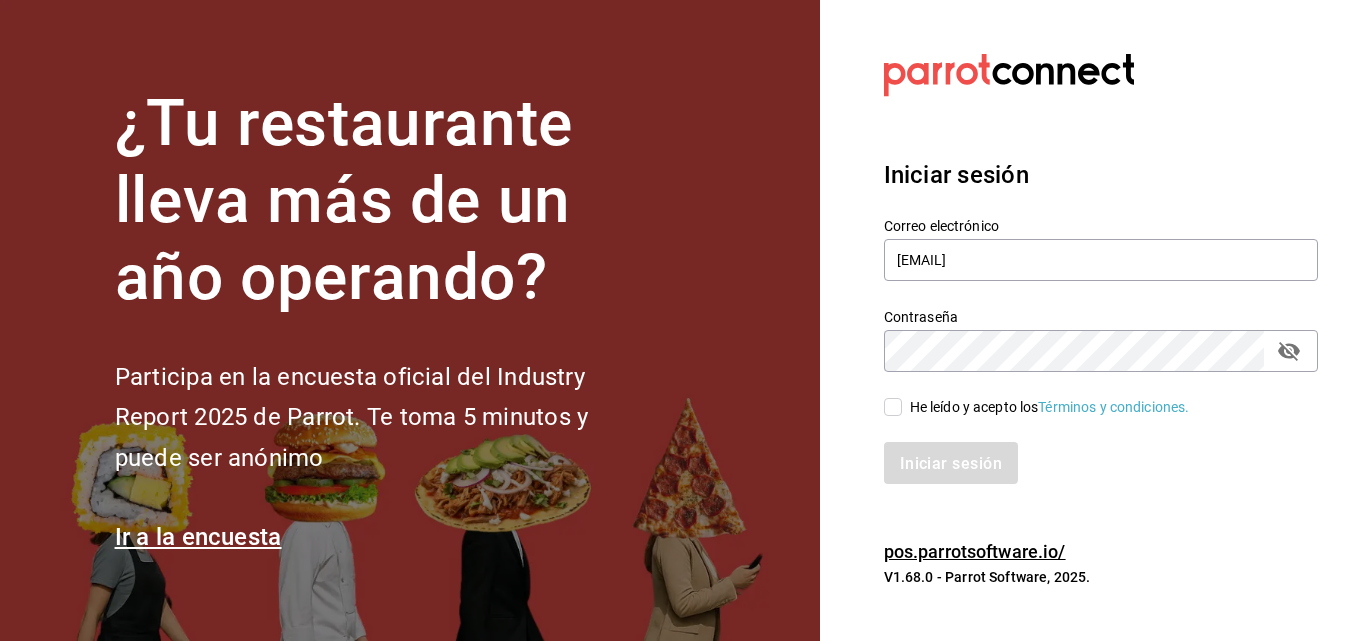 checkbox on "true" 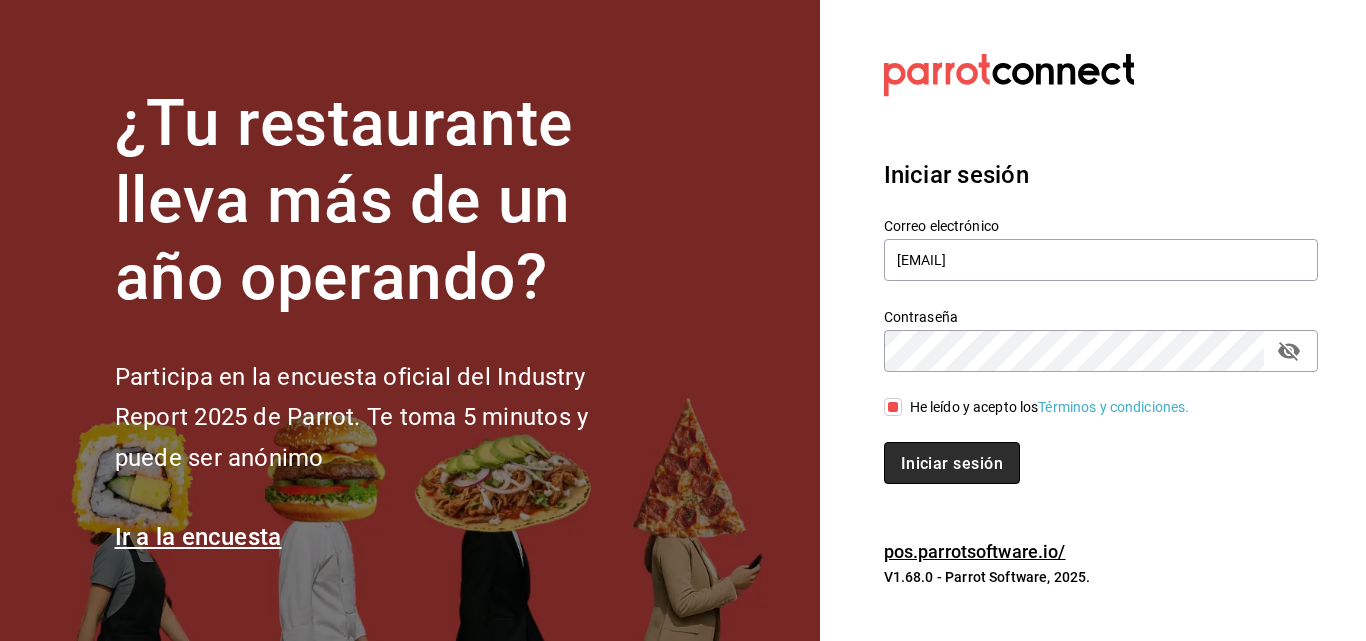 click on "Iniciar sesión" at bounding box center [952, 462] 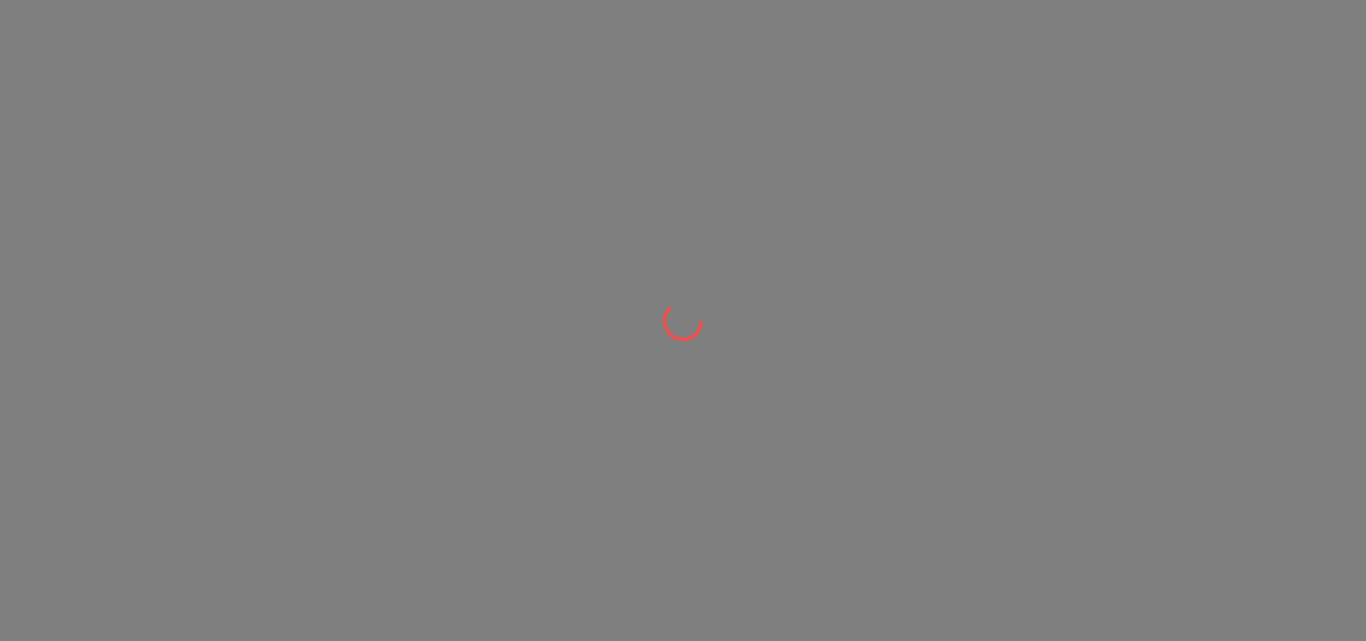 scroll, scrollTop: 0, scrollLeft: 0, axis: both 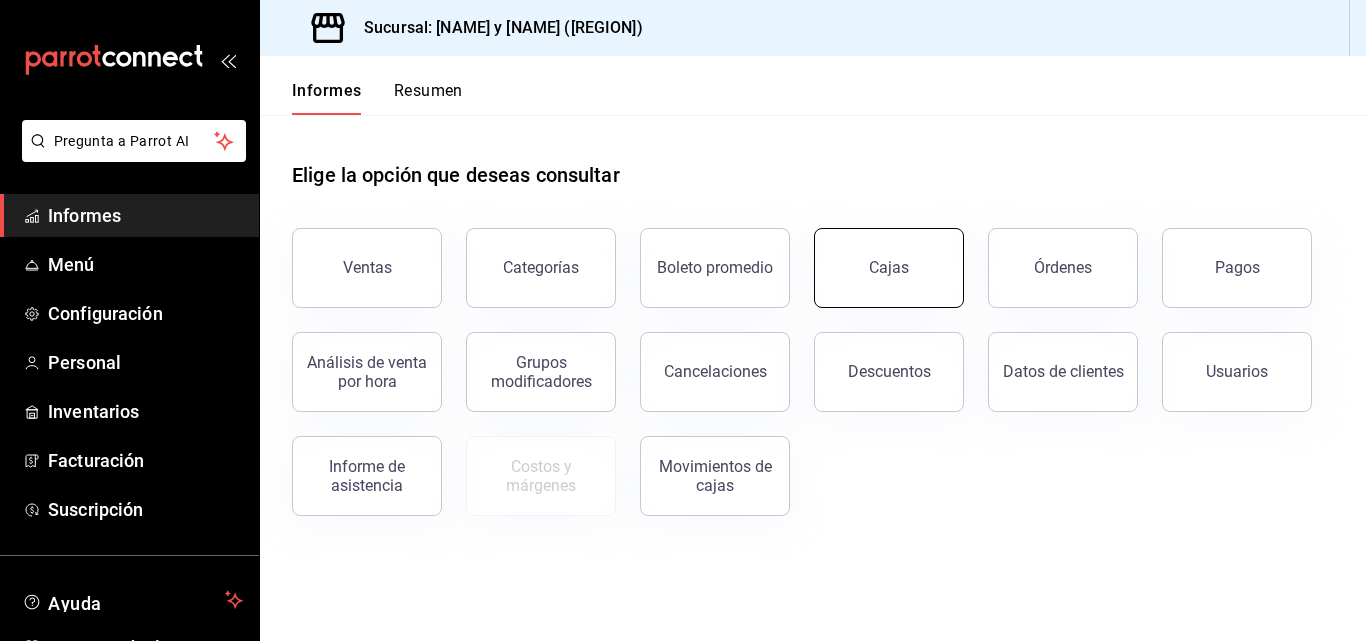 click on "Cajas" at bounding box center [889, 267] 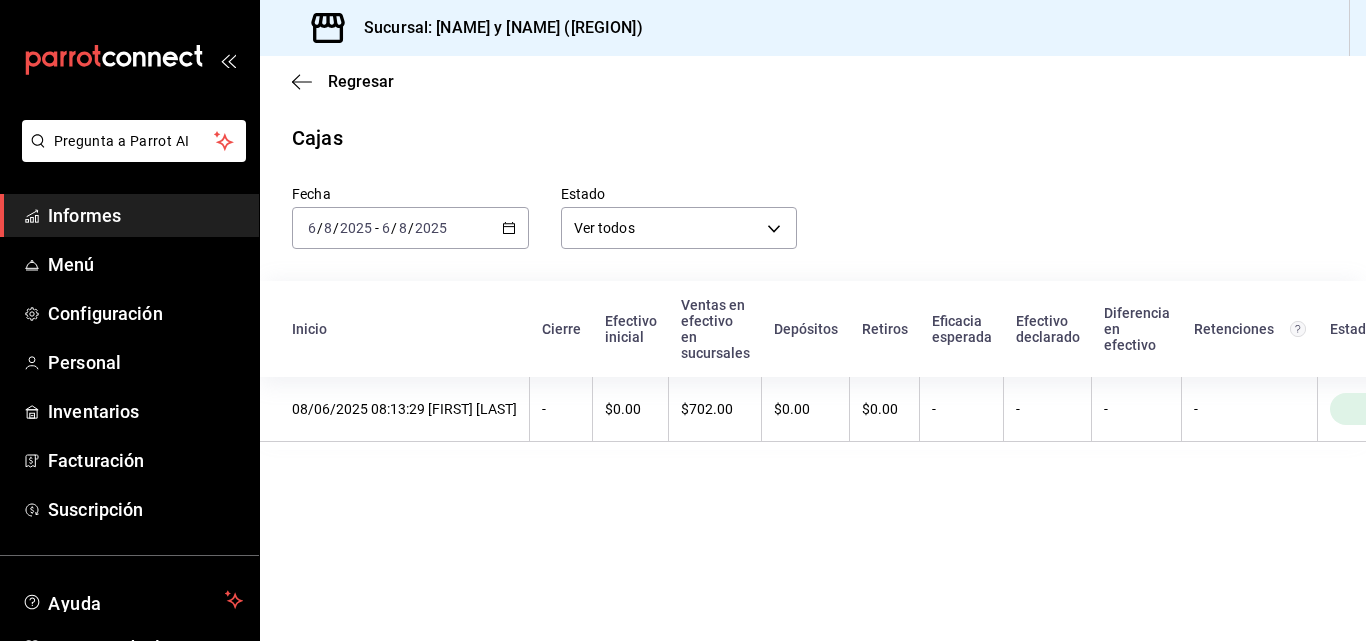 click on "2025-08-06 6 / 8 / 2025 - 2025-08-06 6 / 8 / 2025" at bounding box center [410, 228] 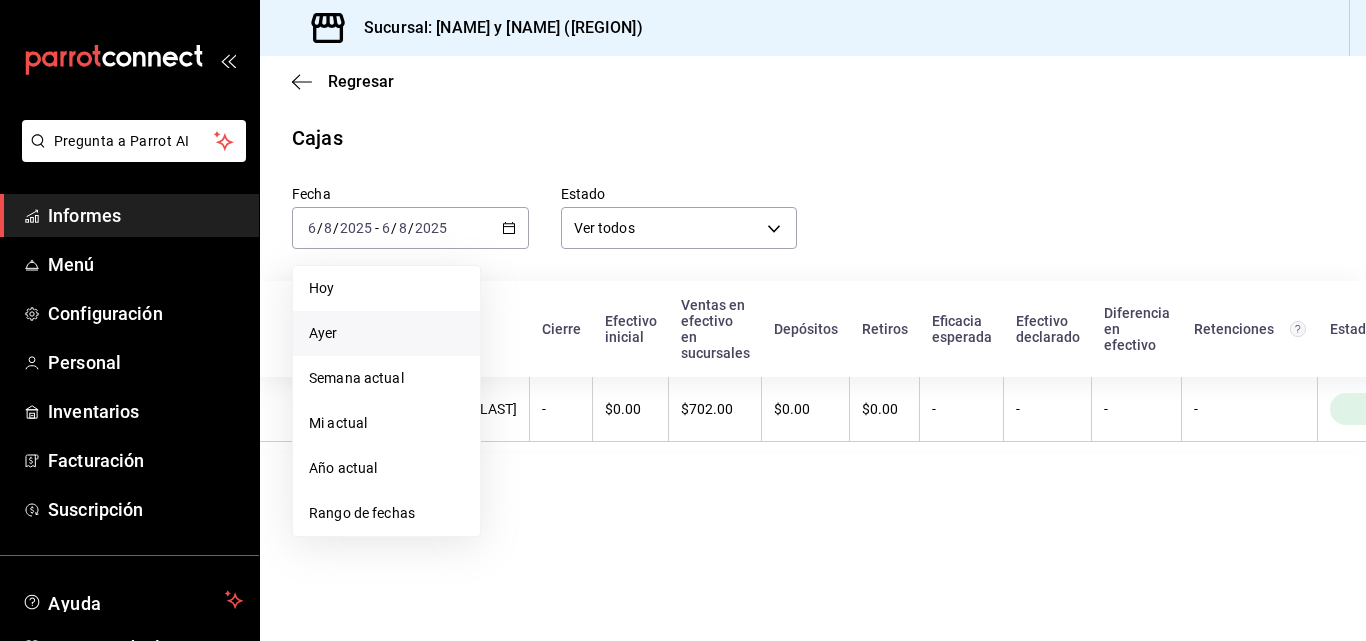 click on "Ayer" at bounding box center [386, 333] 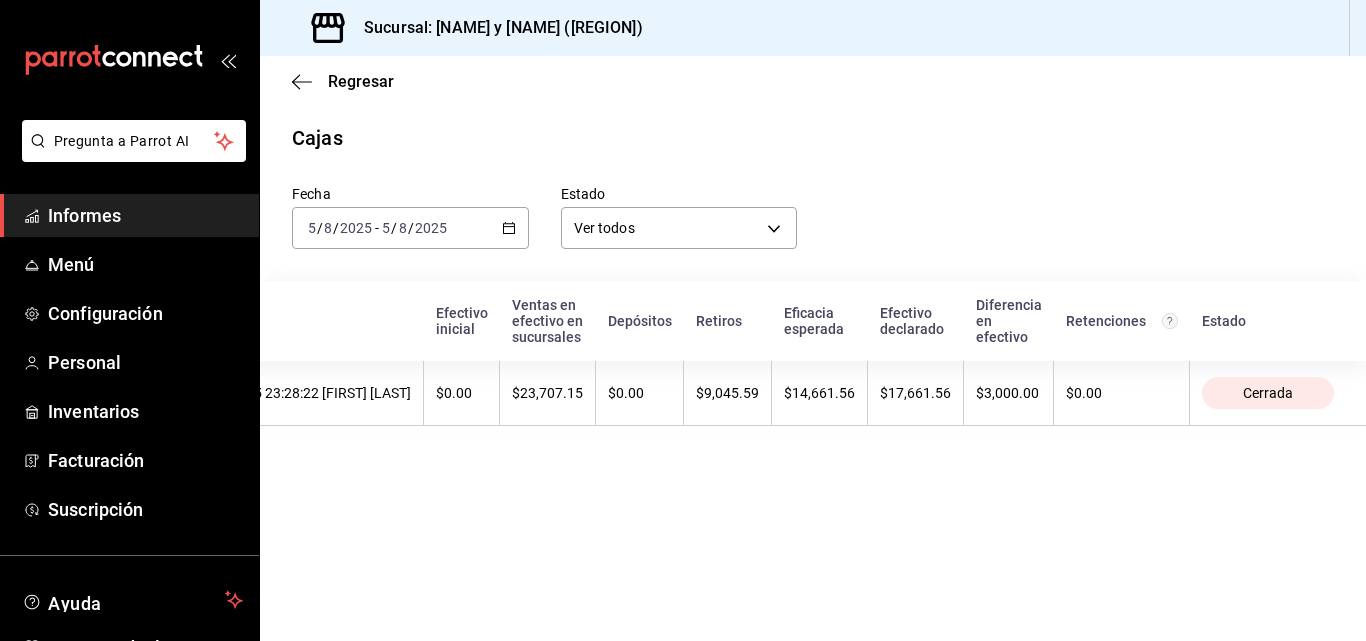 scroll, scrollTop: 0, scrollLeft: 427, axis: horizontal 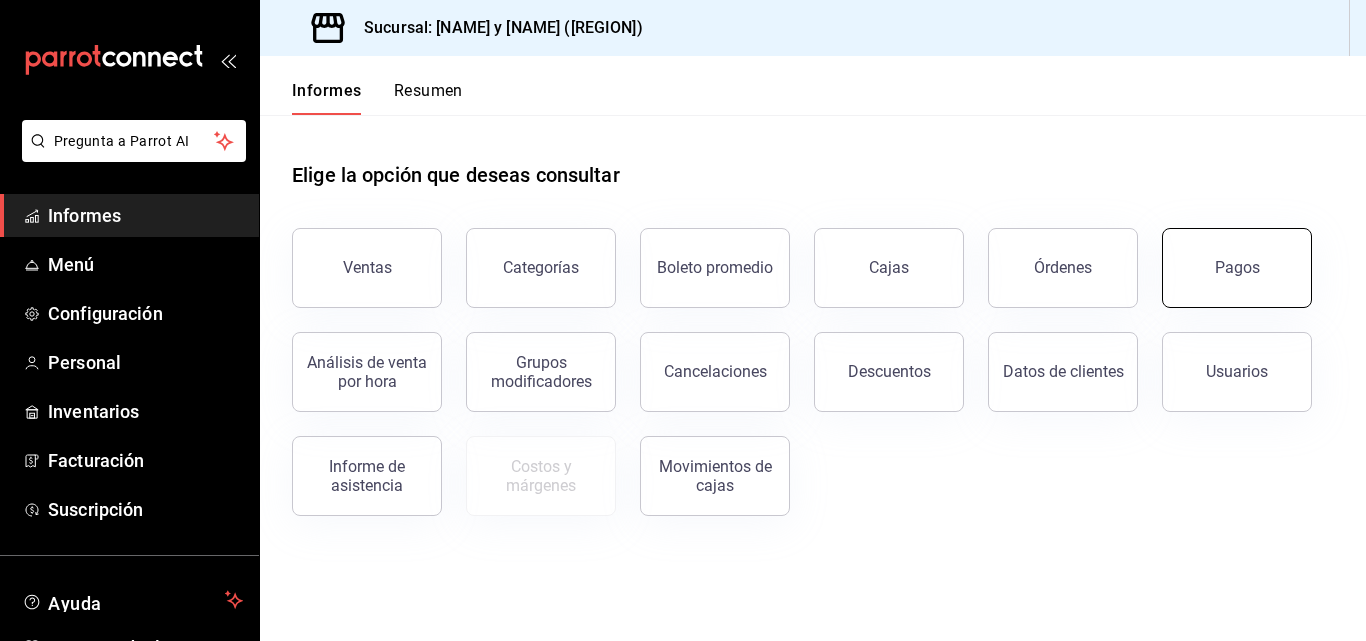 click on "Pagos" at bounding box center [1237, 268] 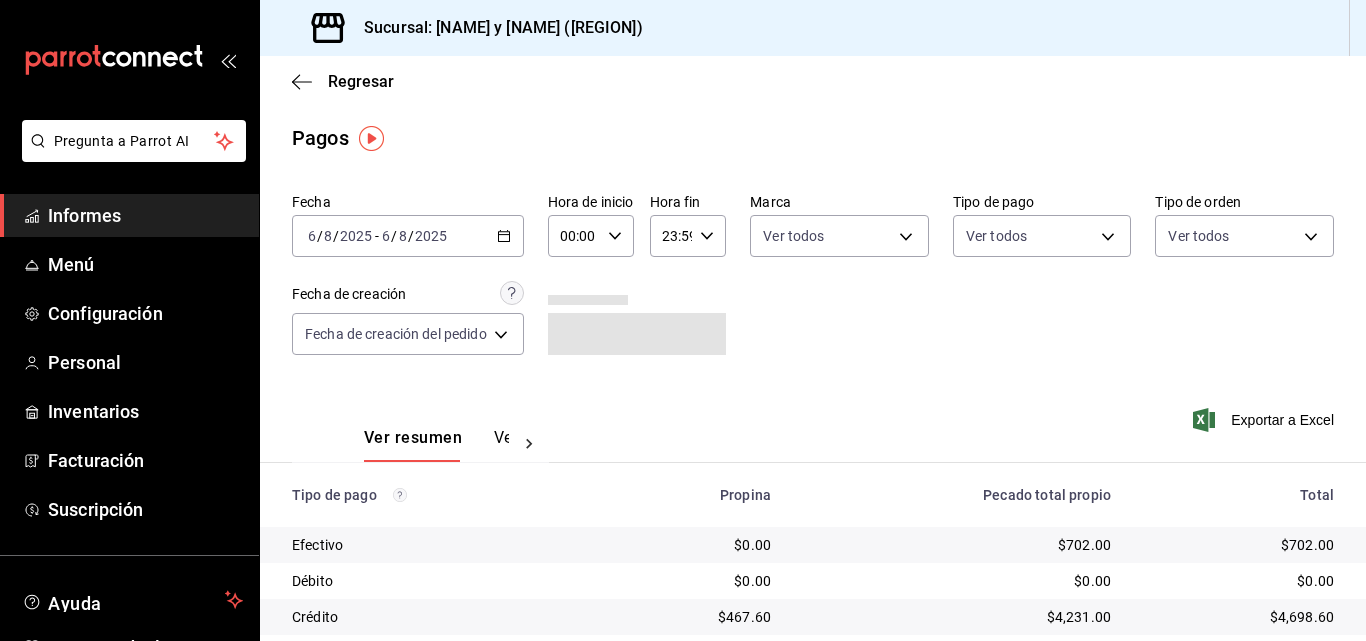 click 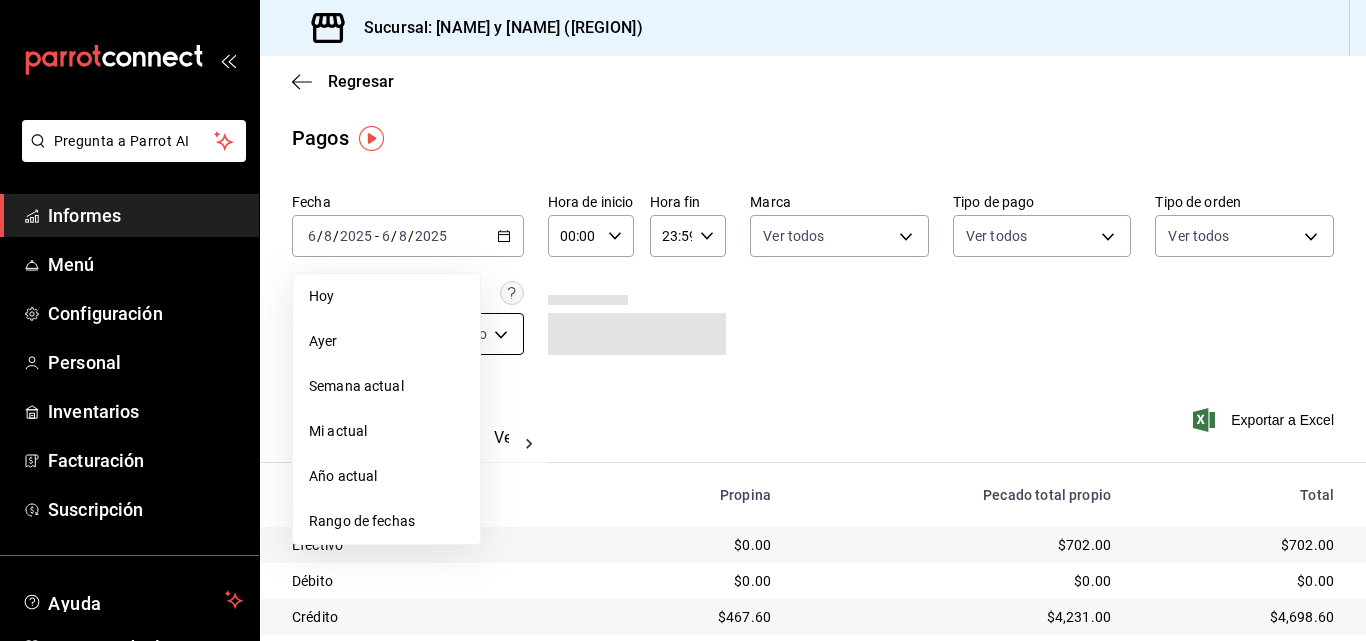 drag, startPoint x: 446, startPoint y: 333, endPoint x: 461, endPoint y: 336, distance: 15.297058 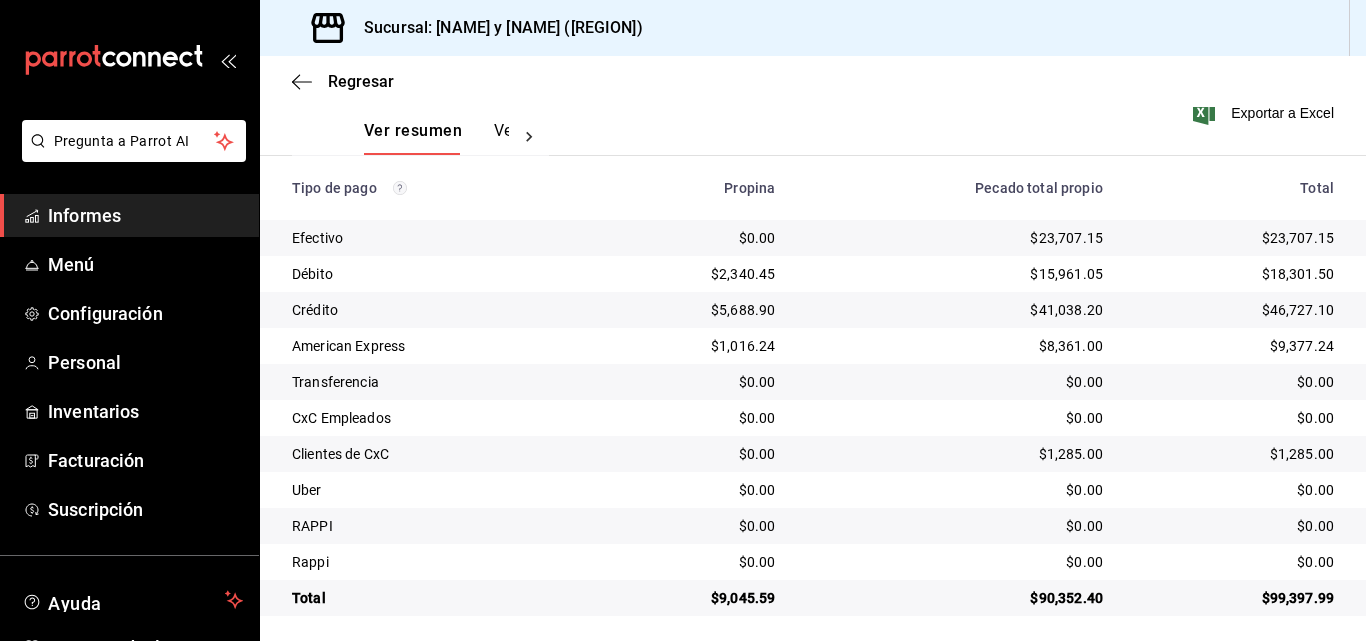 scroll, scrollTop: 315, scrollLeft: 0, axis: vertical 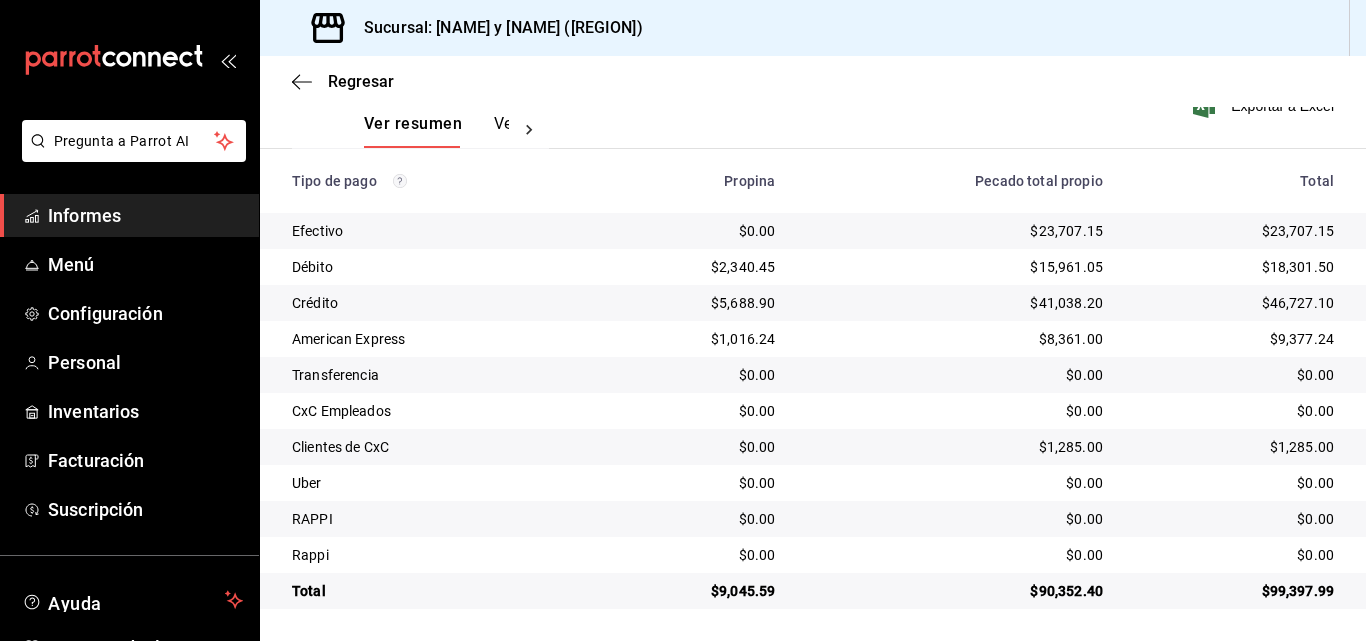 click on "$0.00" at bounding box center (955, 375) 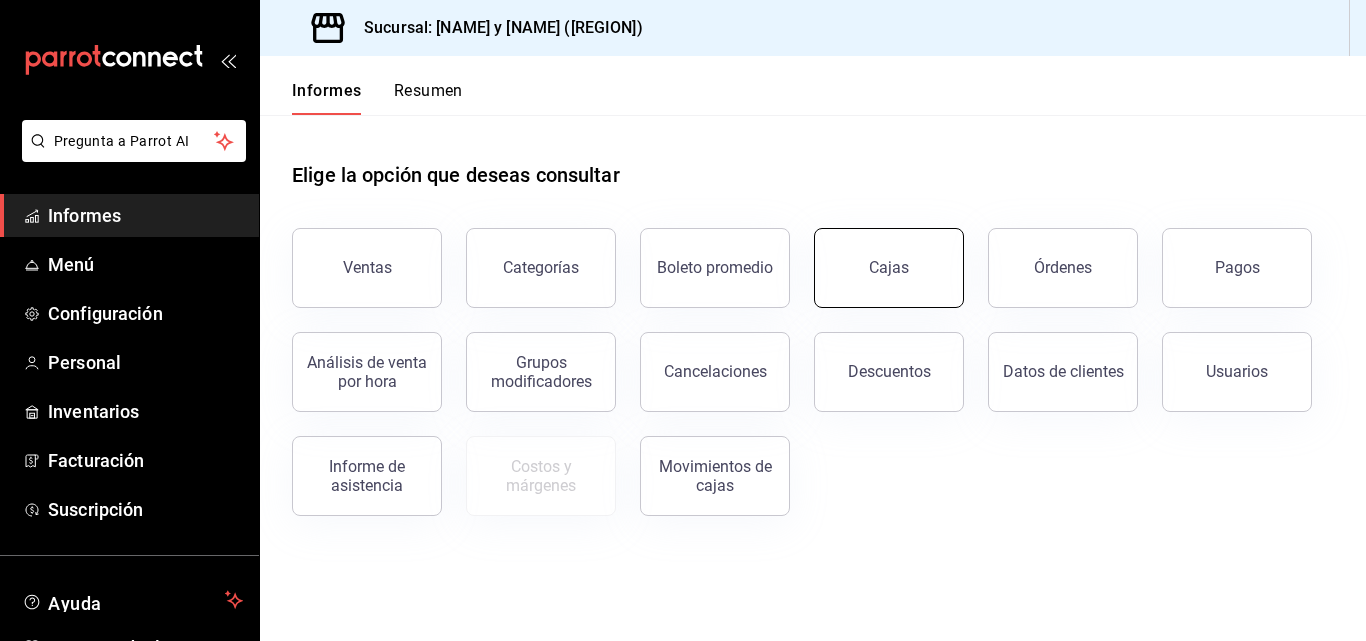 click on "Cajas" at bounding box center (889, 268) 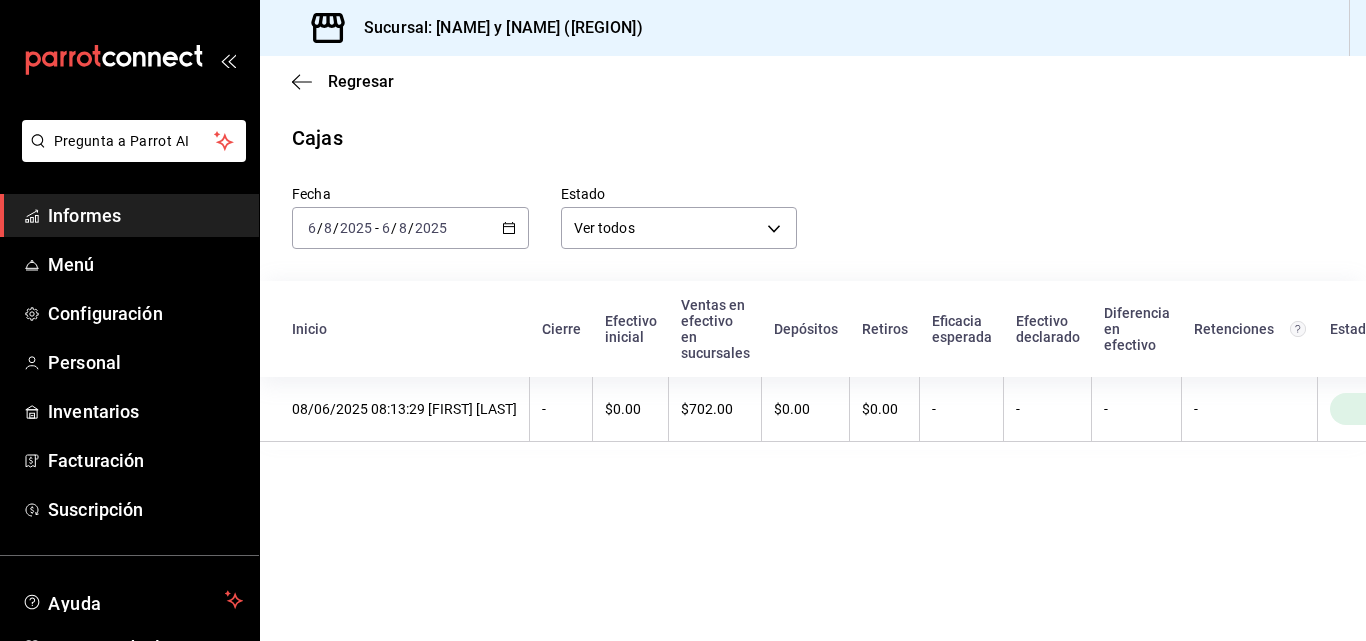 click on "2025-08-06 6 / 8 / 2025 - 2025-08-06 6 / 8 / 2025" at bounding box center [410, 228] 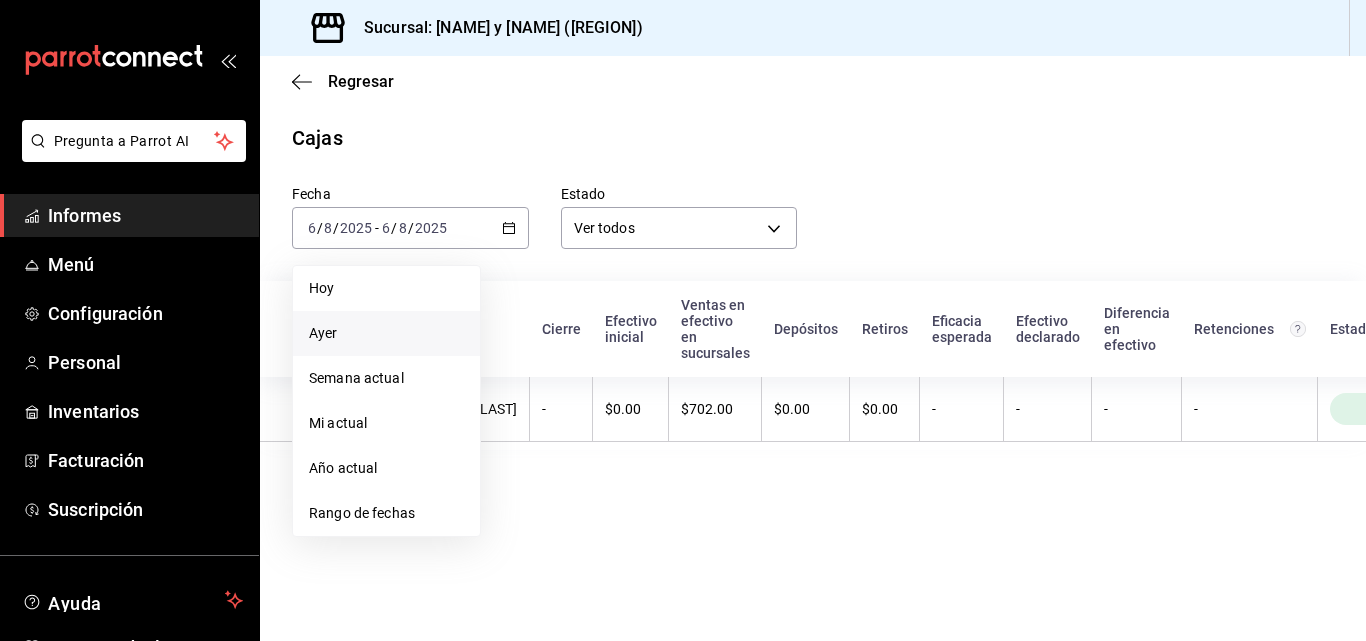 click on "Ayer" at bounding box center [386, 333] 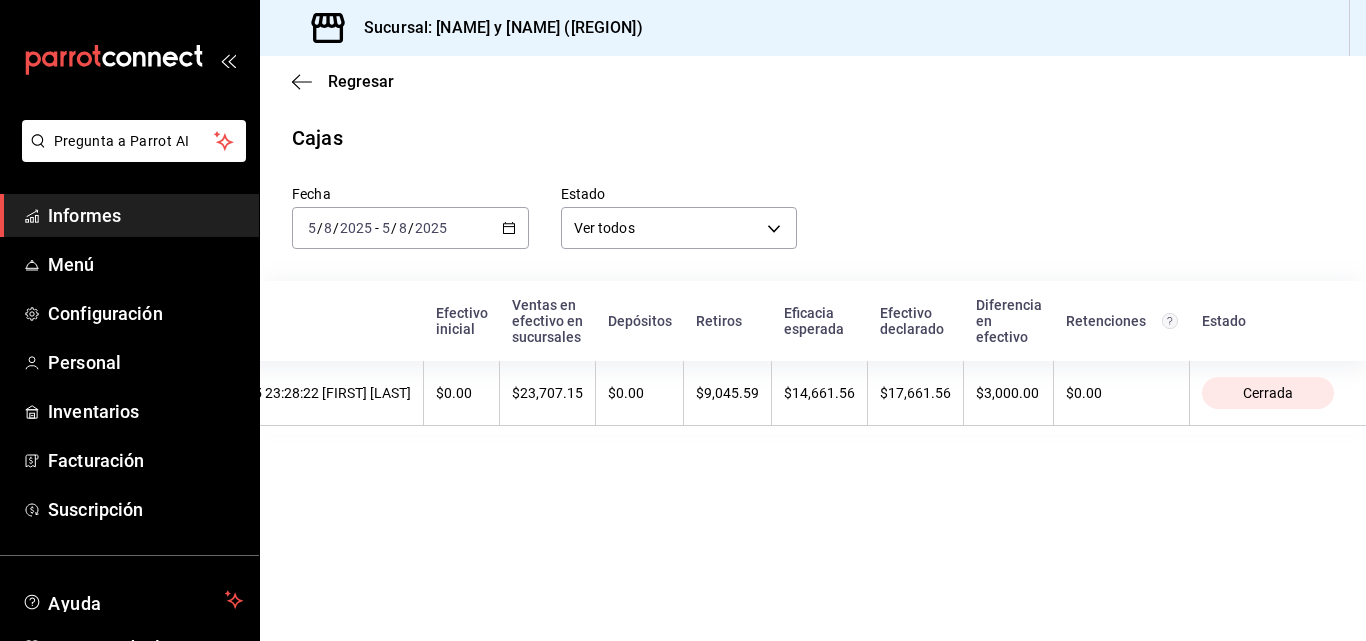 scroll, scrollTop: 0, scrollLeft: 428, axis: horizontal 